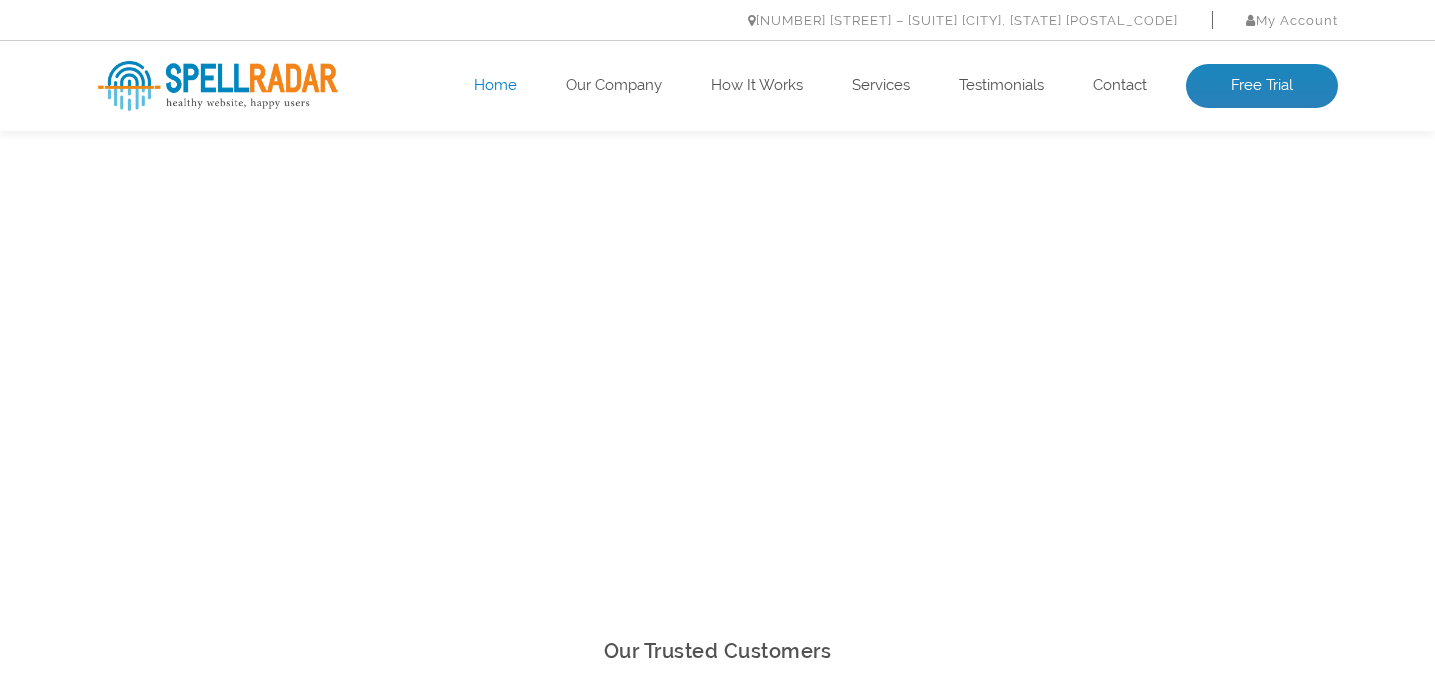 scroll, scrollTop: 0, scrollLeft: 0, axis: both 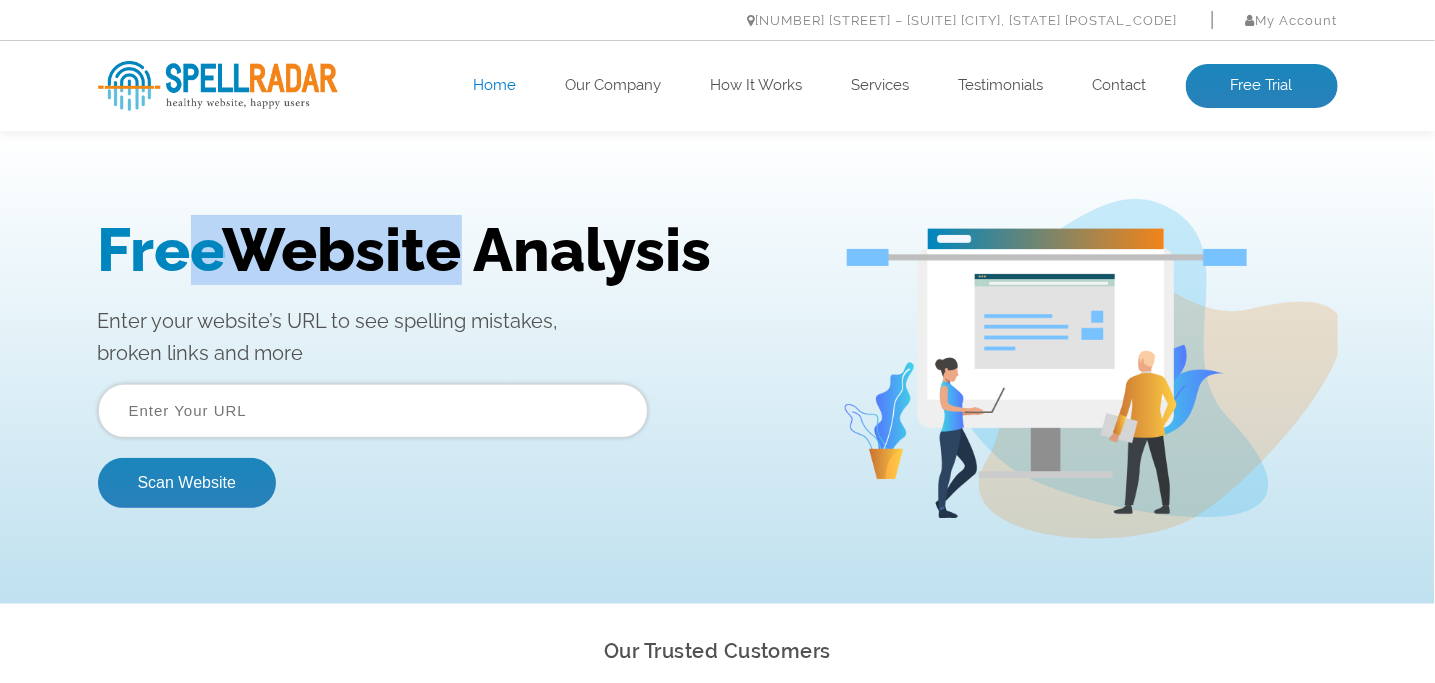 drag, startPoint x: 186, startPoint y: 263, endPoint x: 478, endPoint y: 256, distance: 292.0839 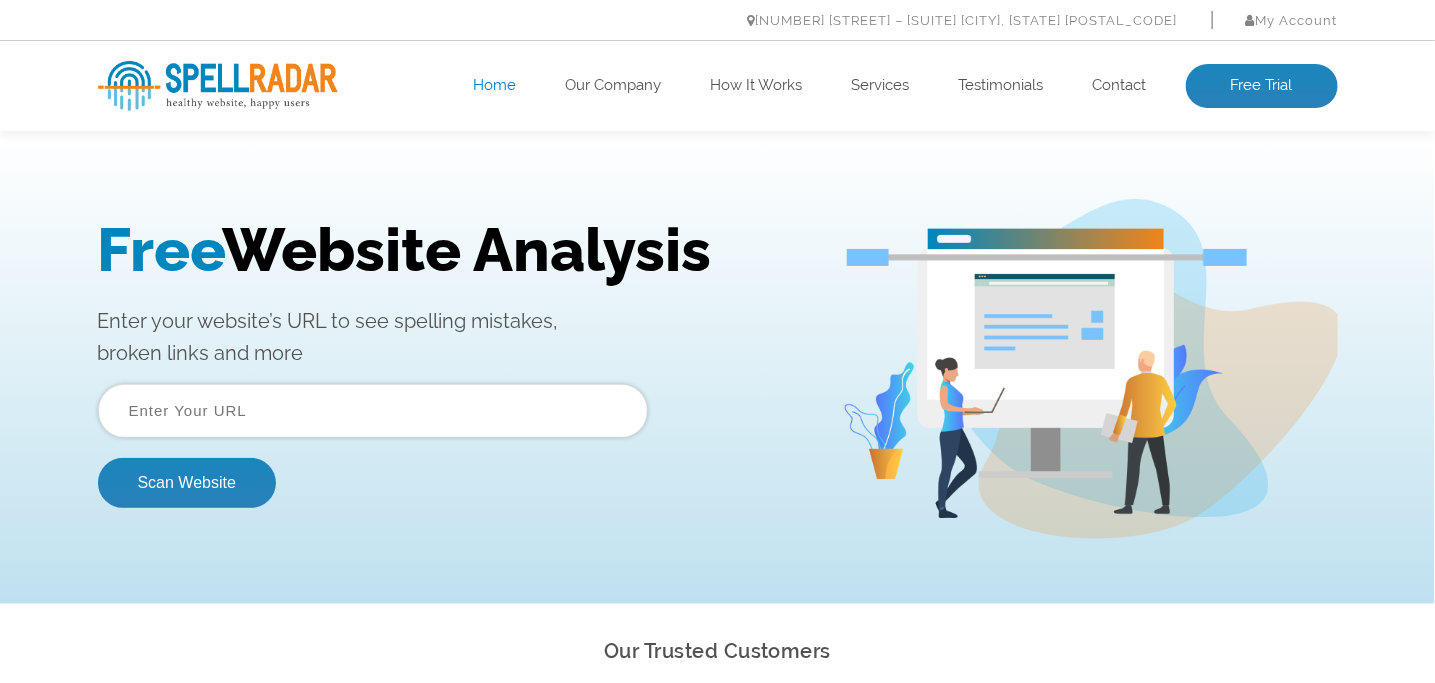 drag, startPoint x: 634, startPoint y: 256, endPoint x: 685, endPoint y: 255, distance: 51.009804 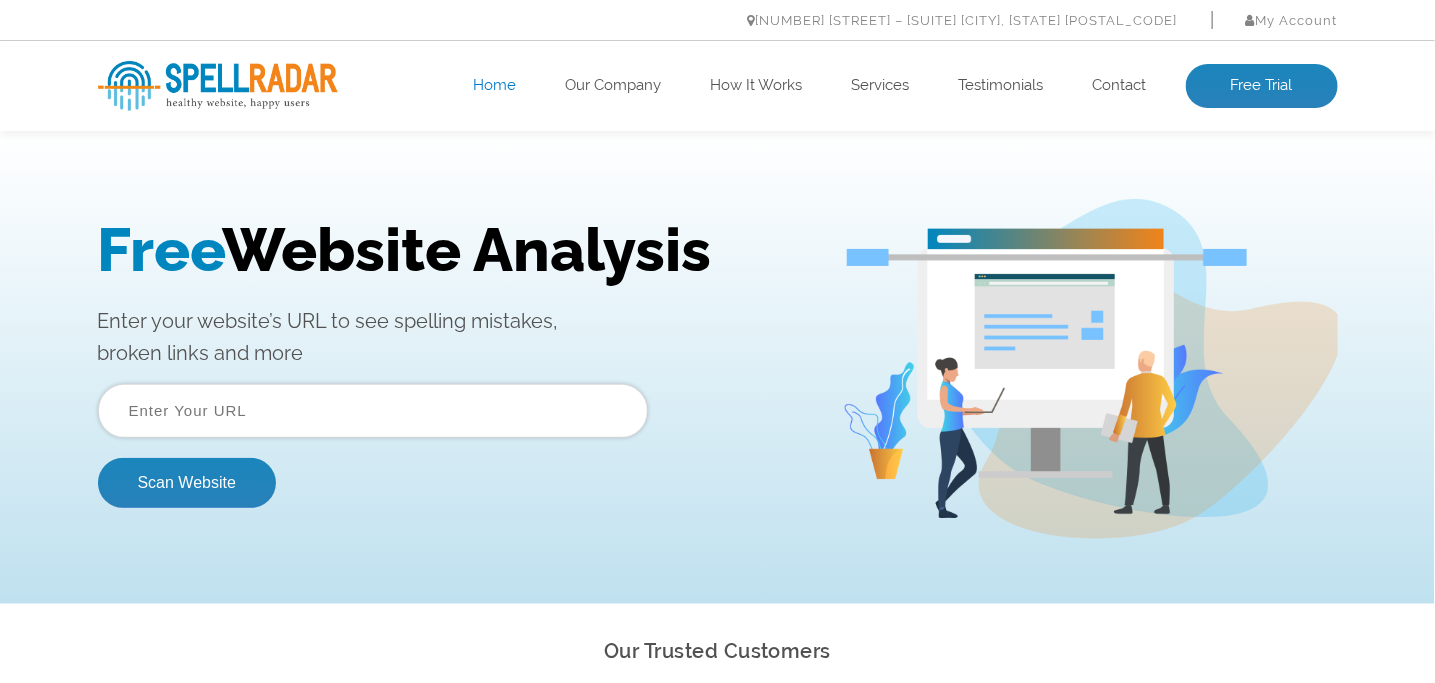 click on "Free Website Analysis" at bounding box center [455, 249] 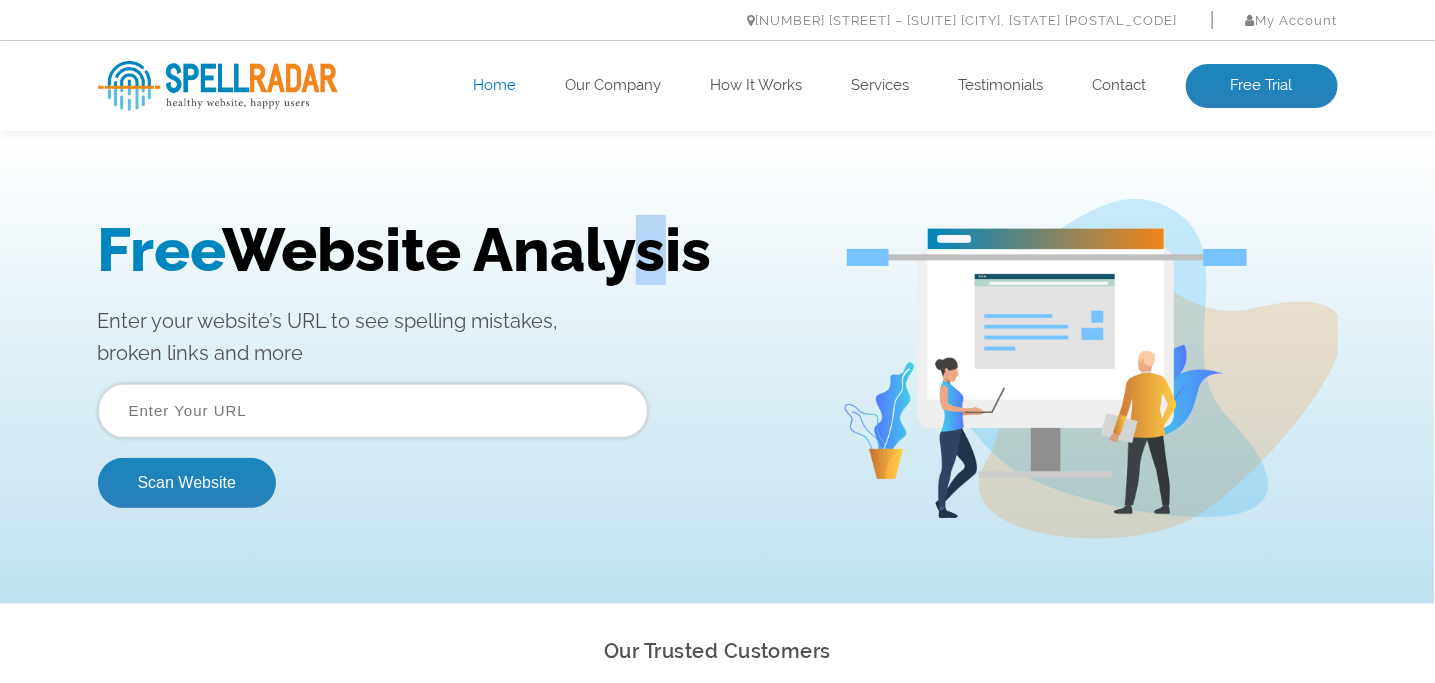 click on "Free Website Analysis" at bounding box center [455, 249] 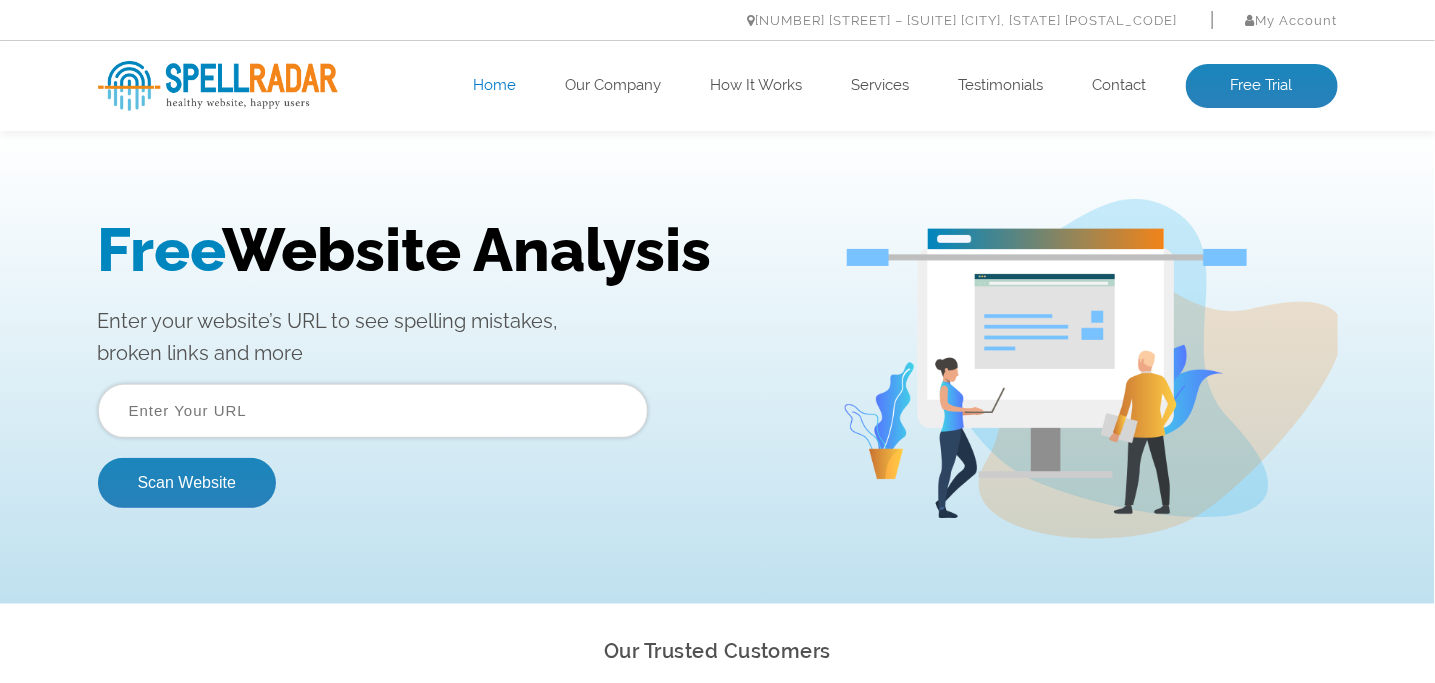 click on "Free Website Analysis" at bounding box center (455, 249) 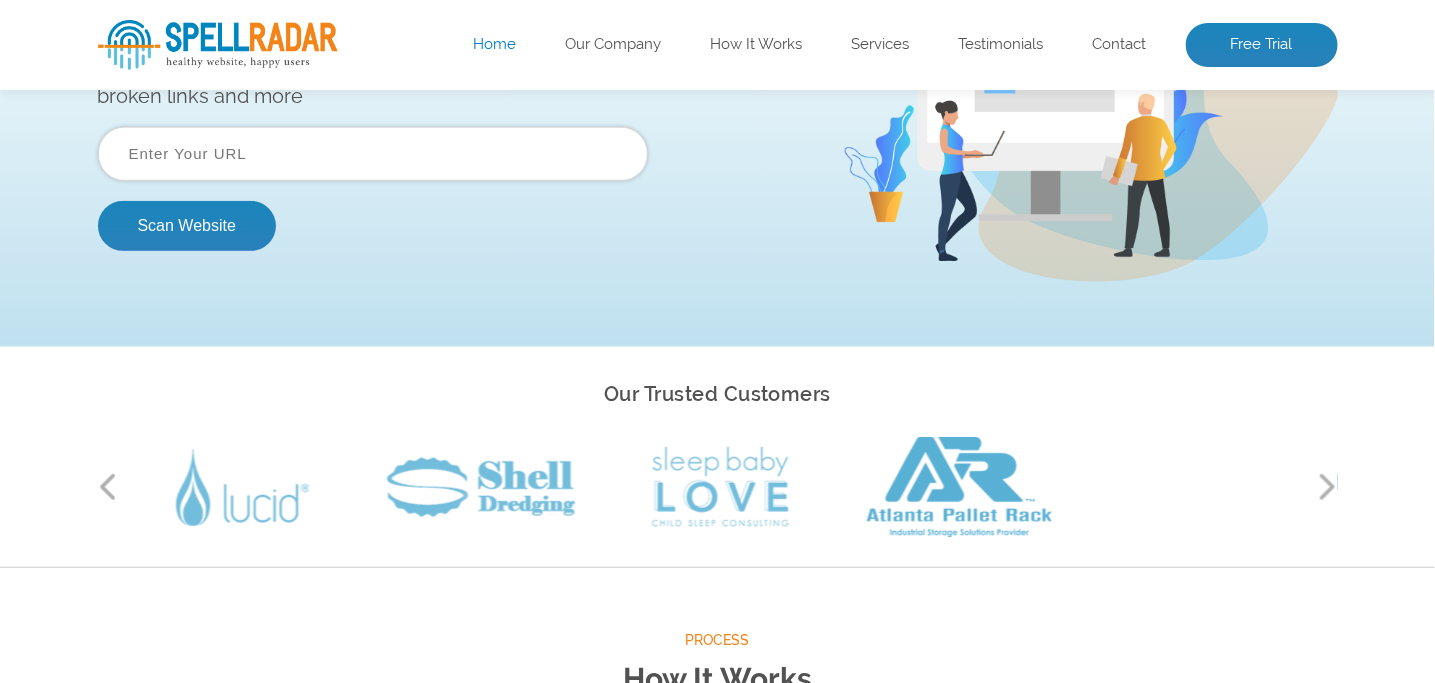 scroll, scrollTop: 500, scrollLeft: 0, axis: vertical 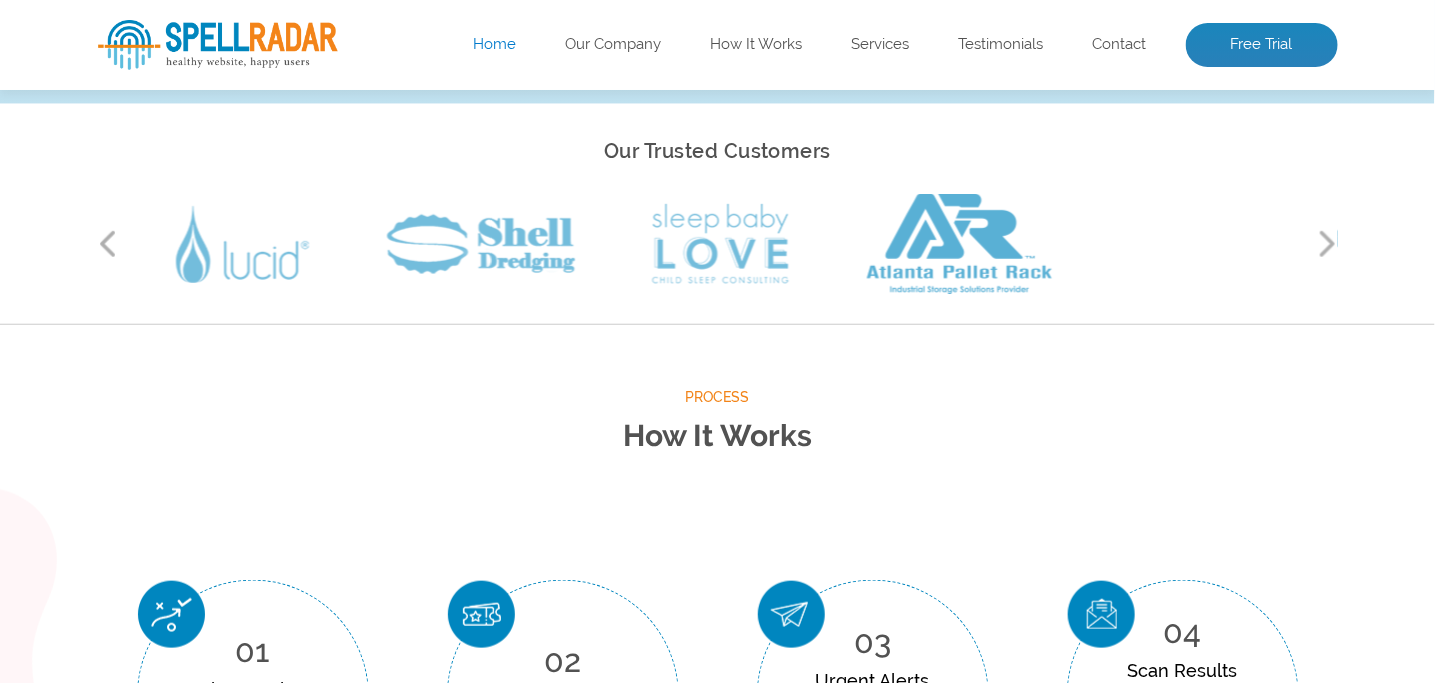 click on "Next" at bounding box center (1328, 244) 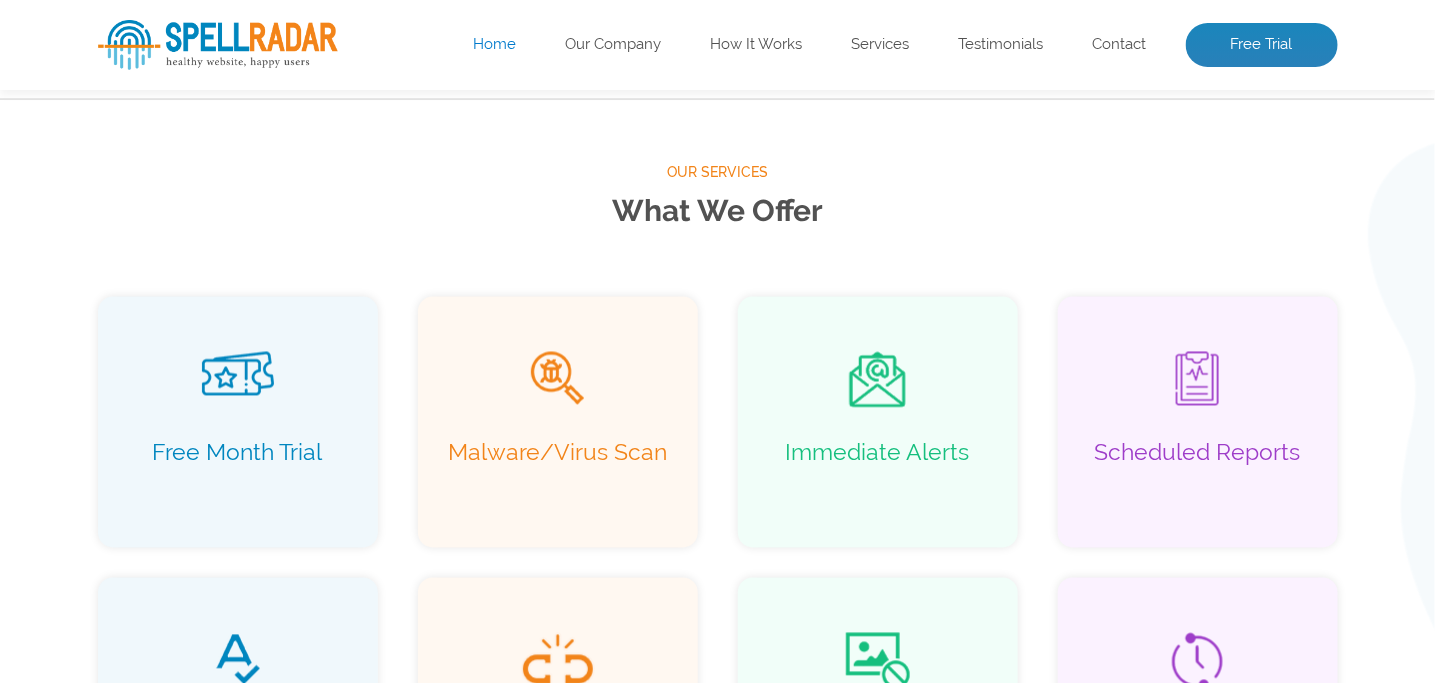 scroll, scrollTop: 1200, scrollLeft: 0, axis: vertical 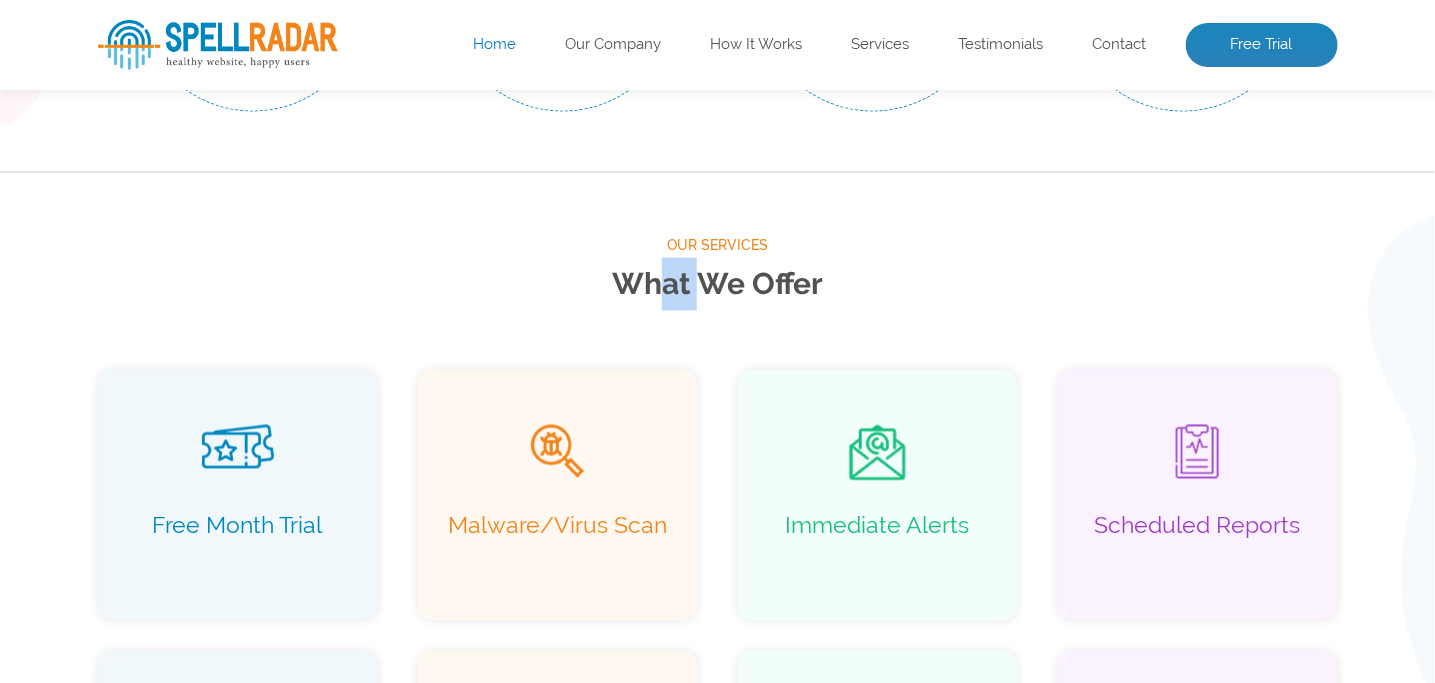 drag, startPoint x: 679, startPoint y: 282, endPoint x: 1009, endPoint y: 285, distance: 330.01364 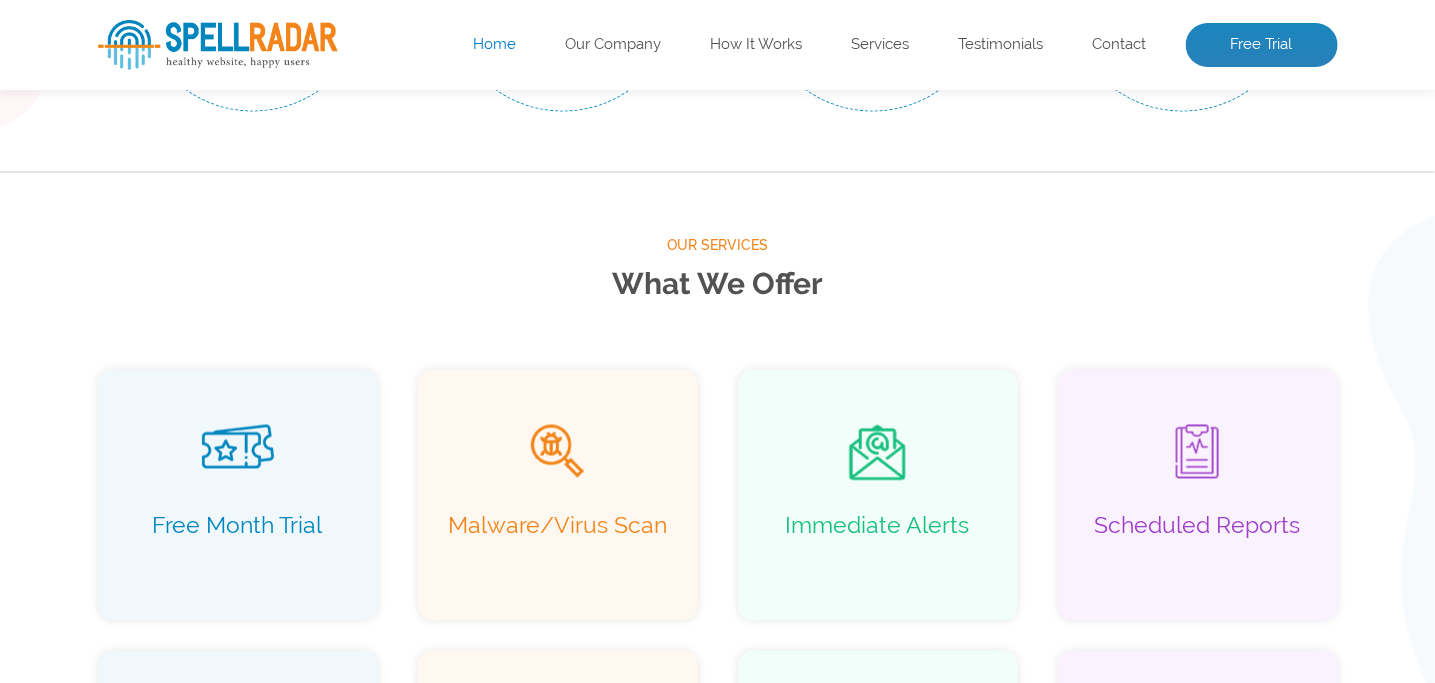 click on "What We Offer" at bounding box center [718, 284] 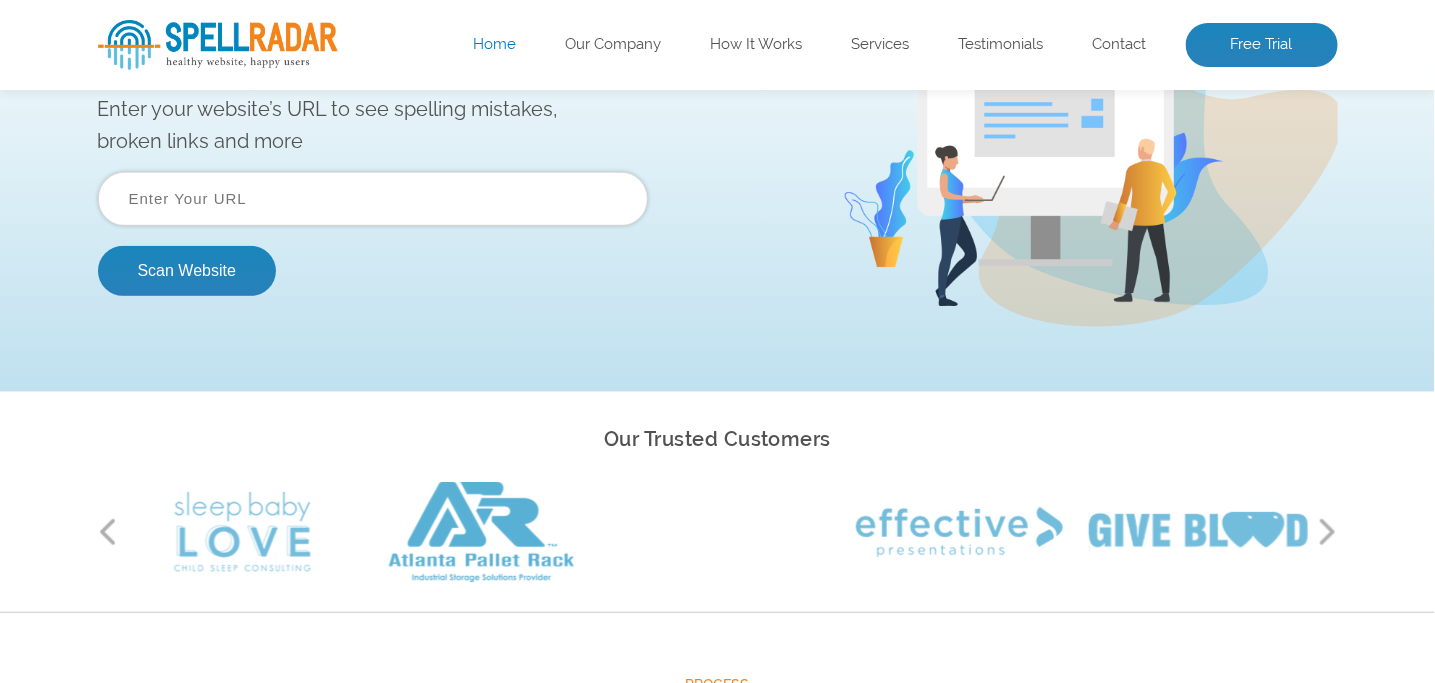 scroll, scrollTop: 0, scrollLeft: 0, axis: both 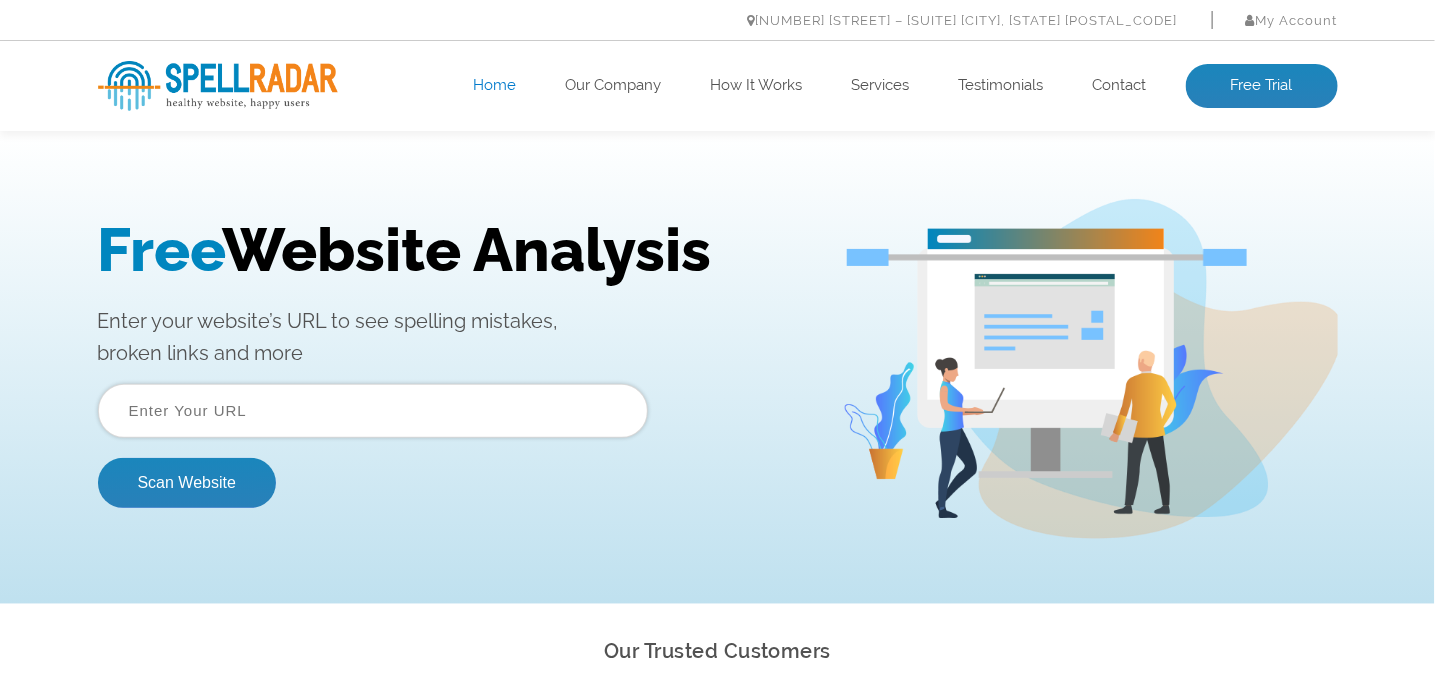 click on "Free  Website Analysis" at bounding box center [455, 249] 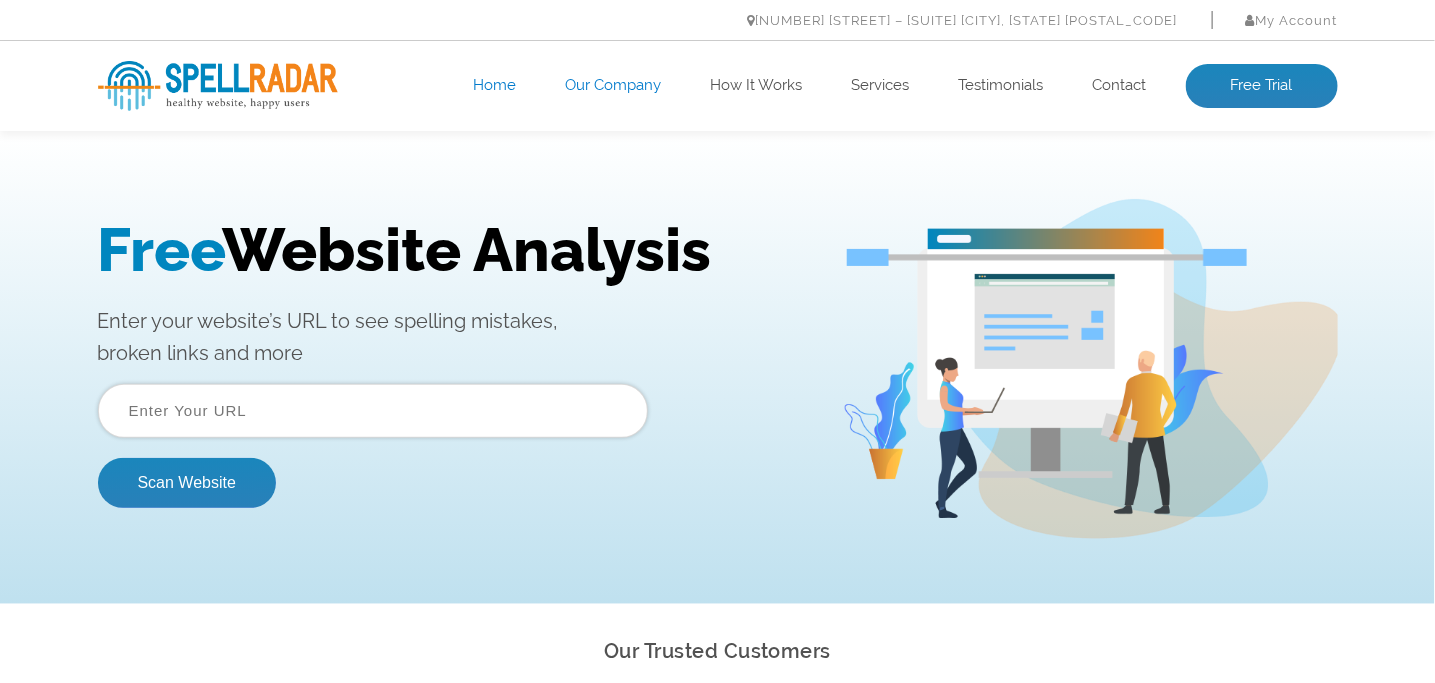 click on "Our Company" at bounding box center (614, 86) 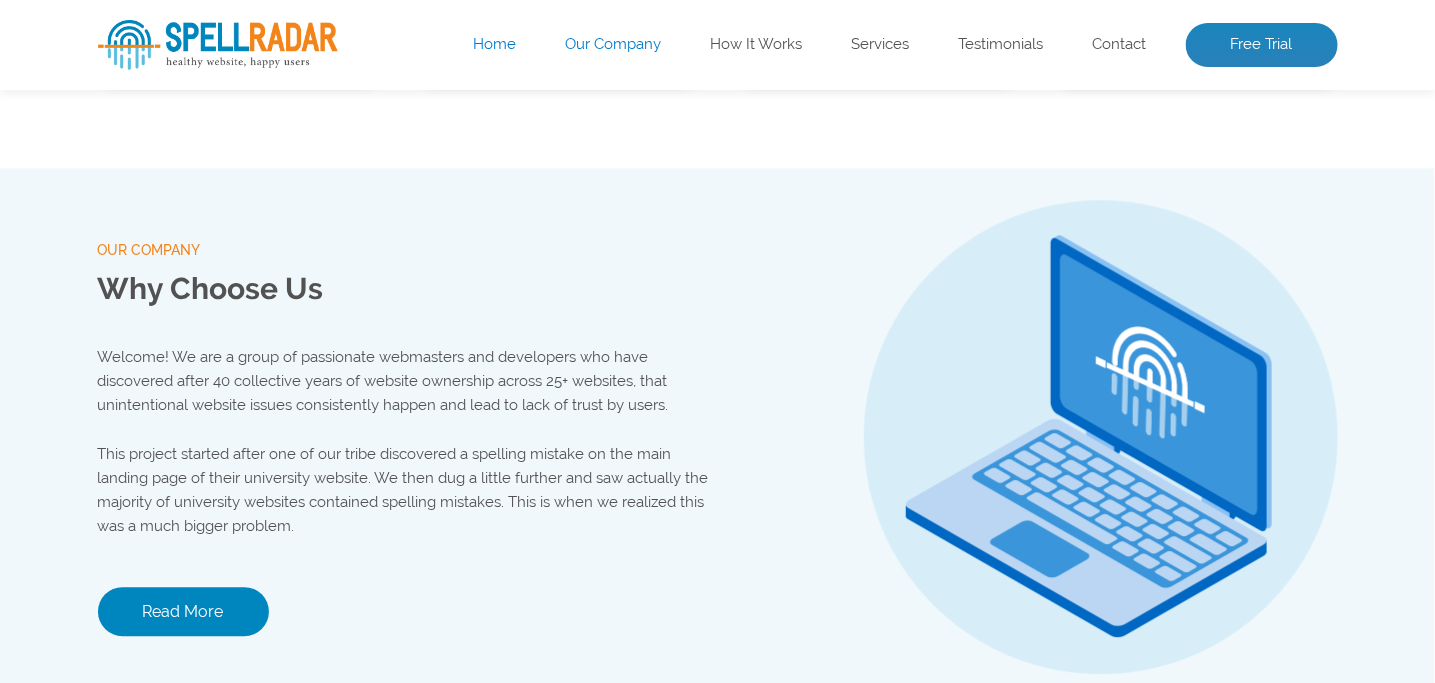 scroll, scrollTop: 2097, scrollLeft: 0, axis: vertical 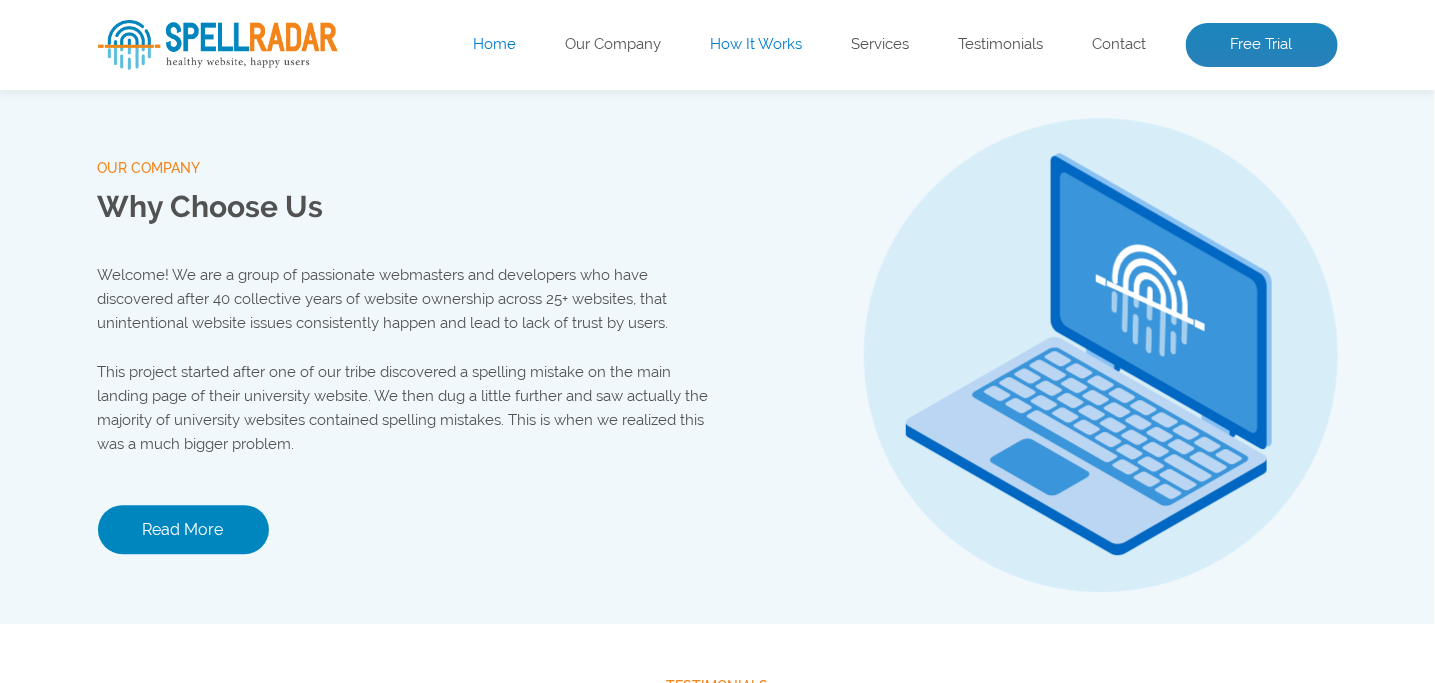 click on "How It Works" at bounding box center [757, 45] 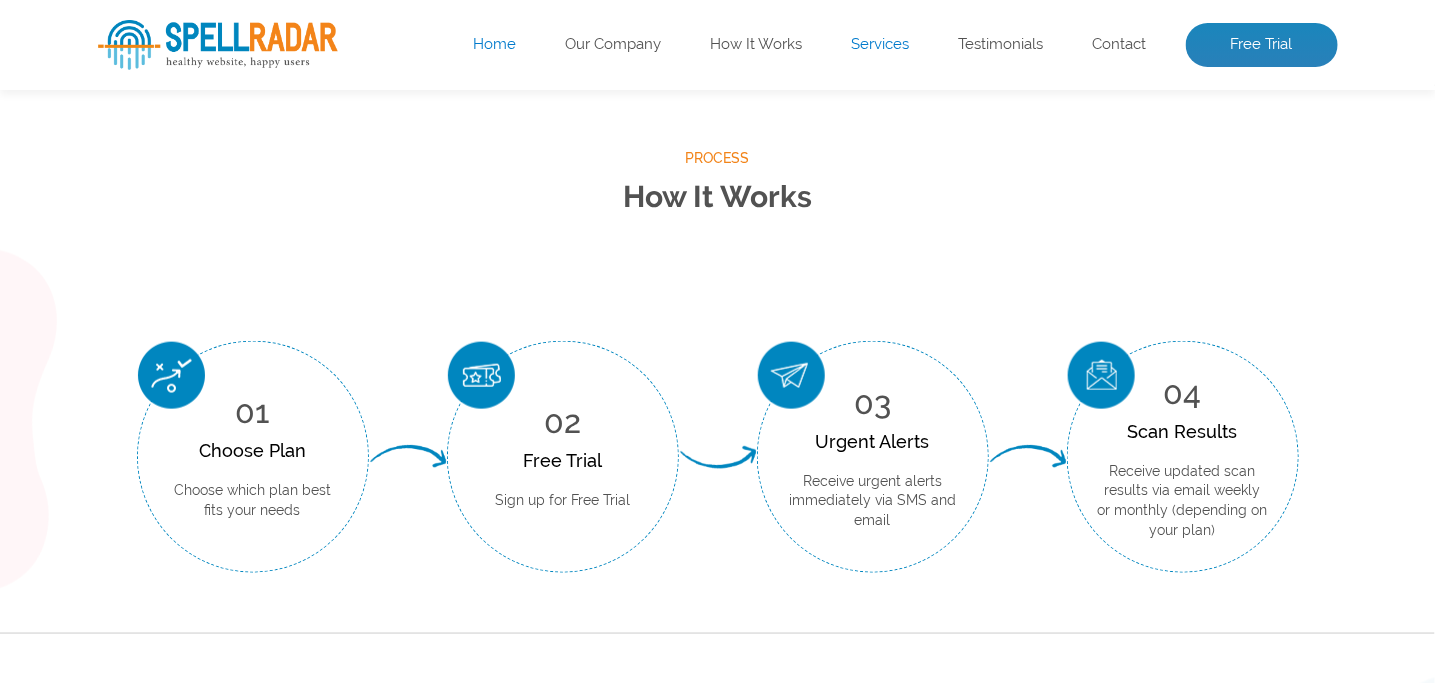 click on "Services" at bounding box center [881, 45] 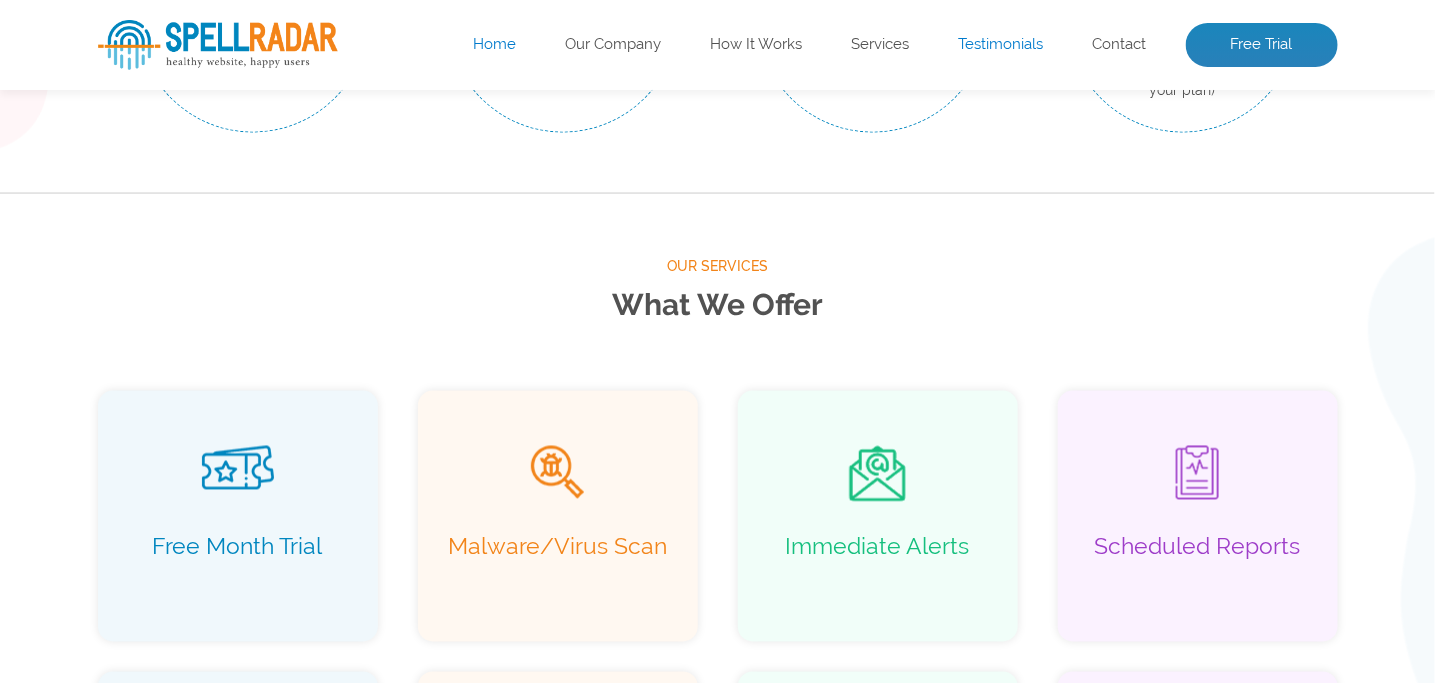 click on "Testimonials" at bounding box center [1001, 45] 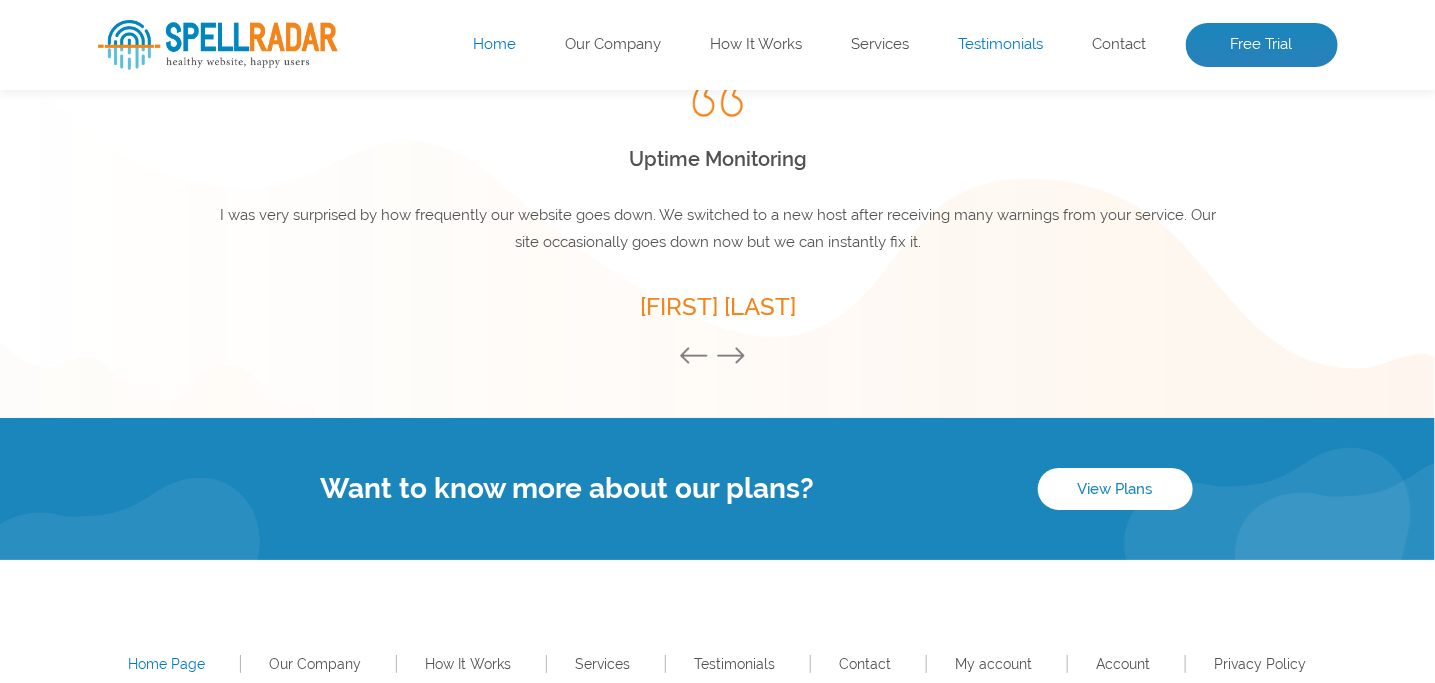scroll, scrollTop: 2920, scrollLeft: 0, axis: vertical 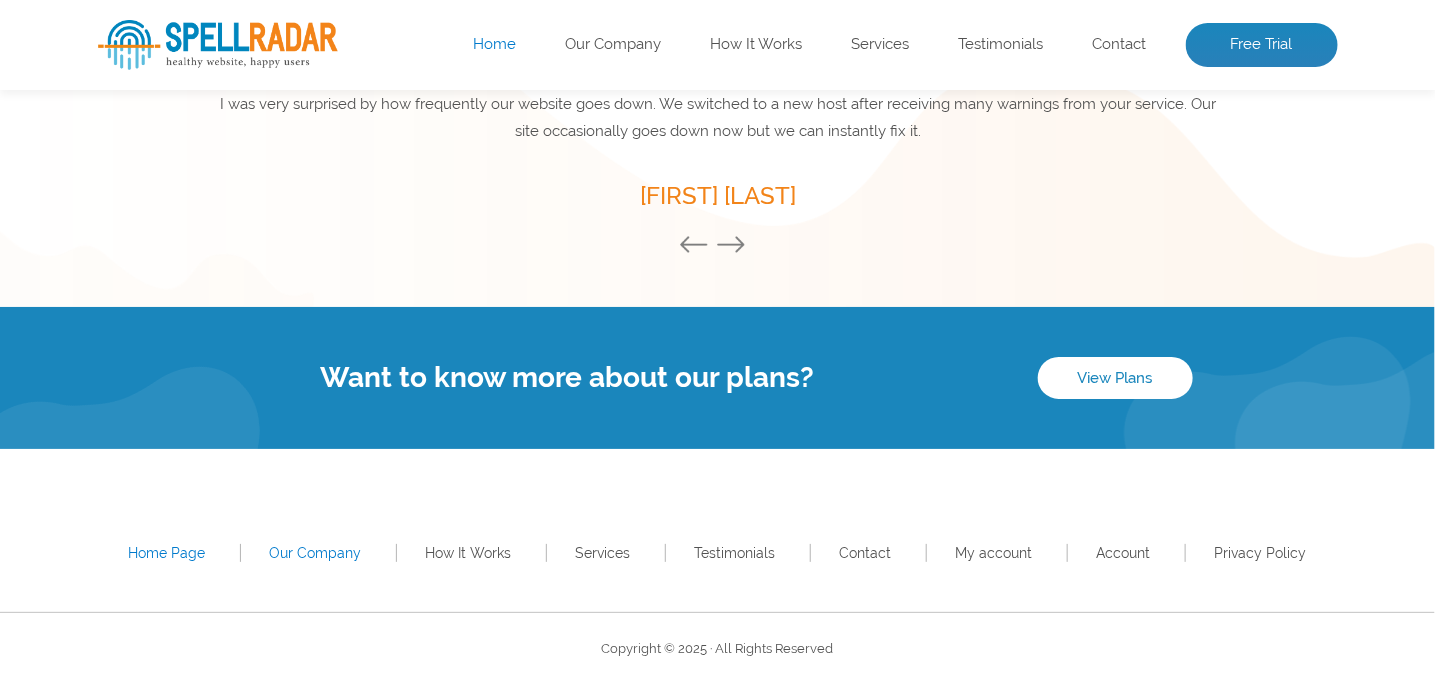 click on "Our Company" at bounding box center (316, 553) 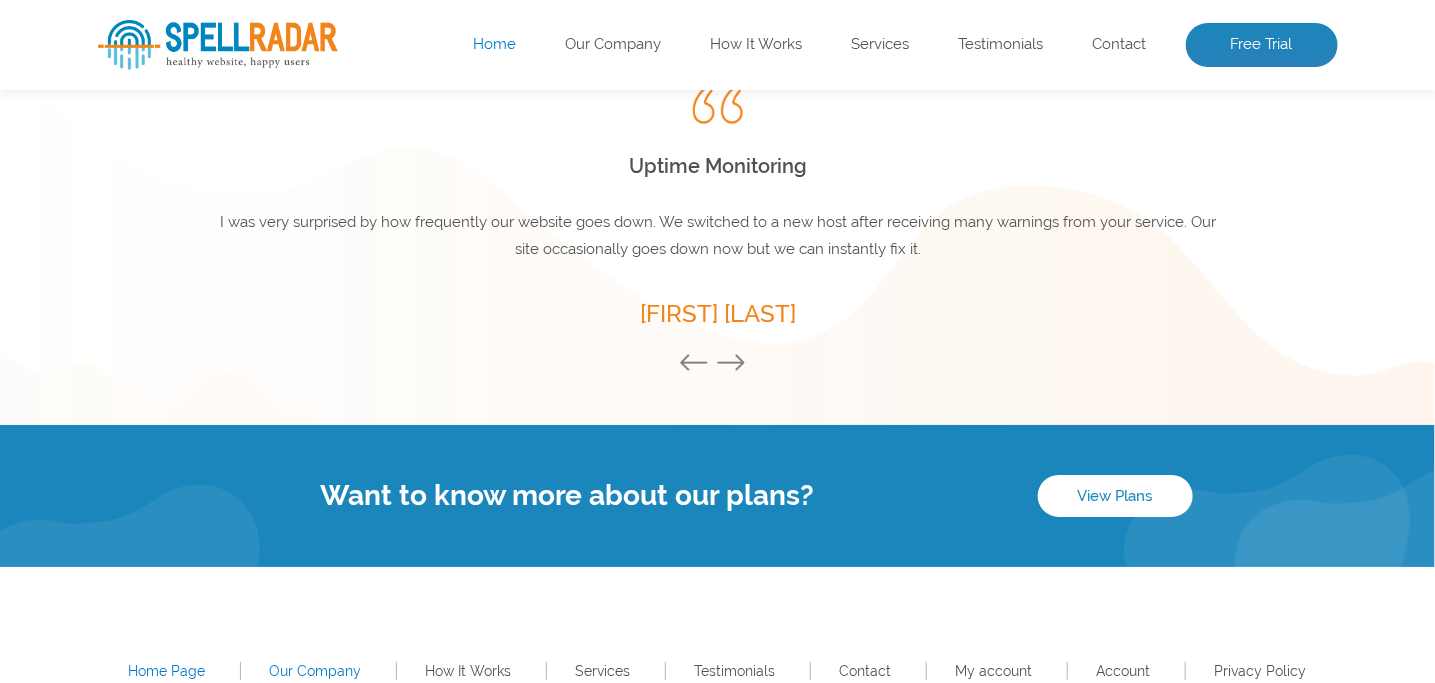 scroll, scrollTop: 2920, scrollLeft: 0, axis: vertical 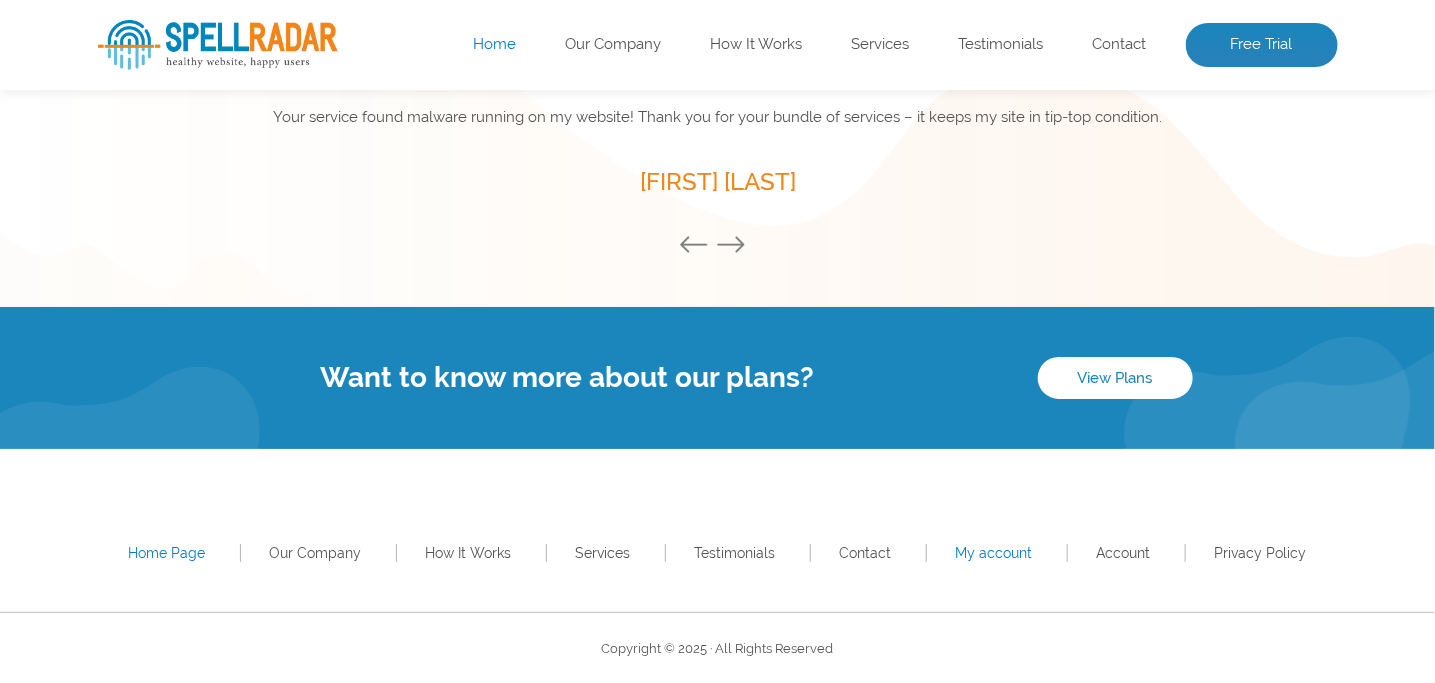 click on "My account" at bounding box center [994, 553] 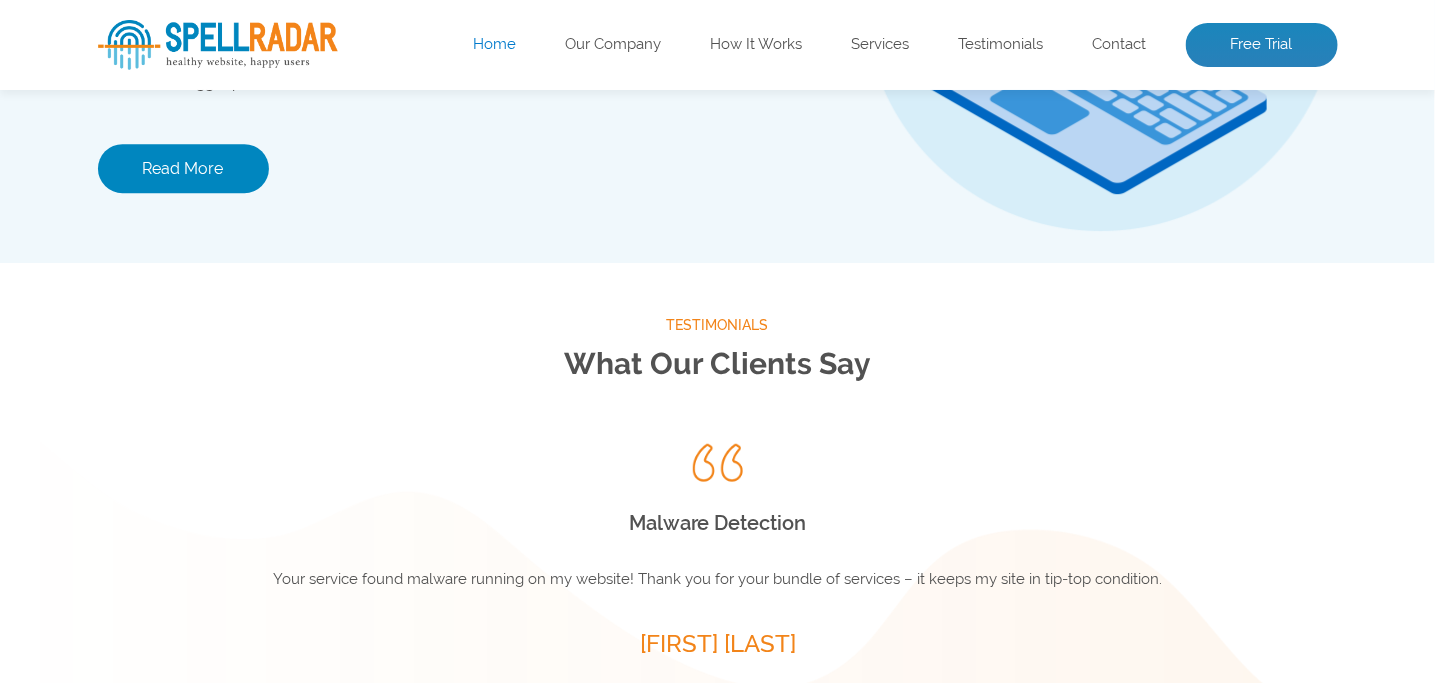 scroll, scrollTop: 2220, scrollLeft: 0, axis: vertical 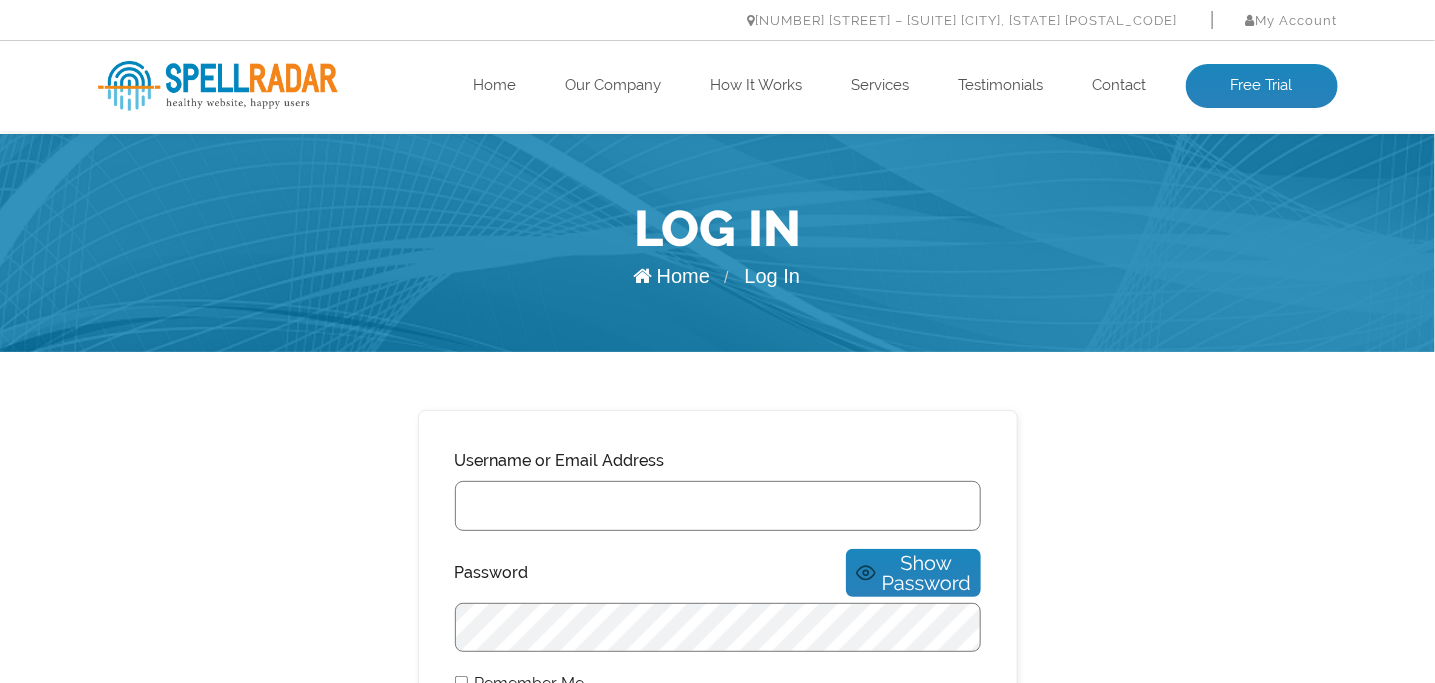 click on "[NUMBER] [STREET] – [SUITE] [CITY], [STATE]
My Account
Log In" at bounding box center (717, 20) 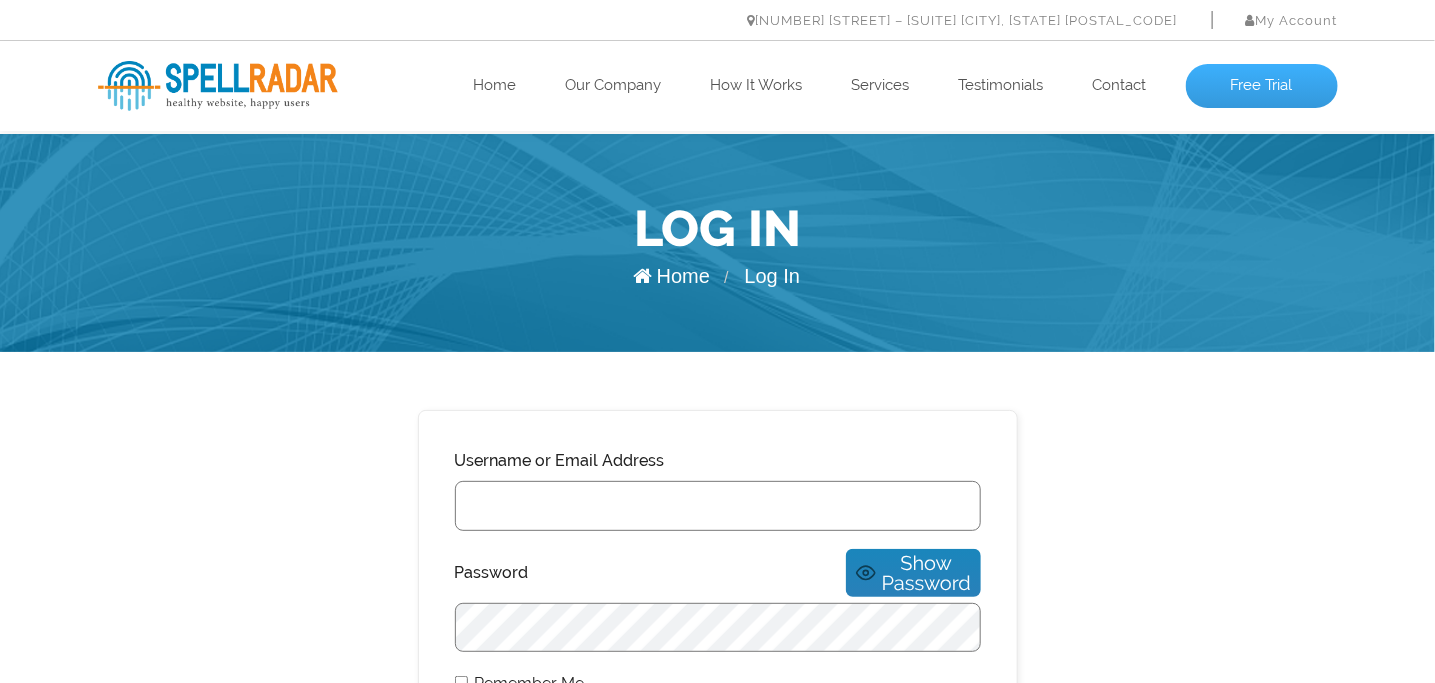 click on "Free Trial" at bounding box center (1262, 86) 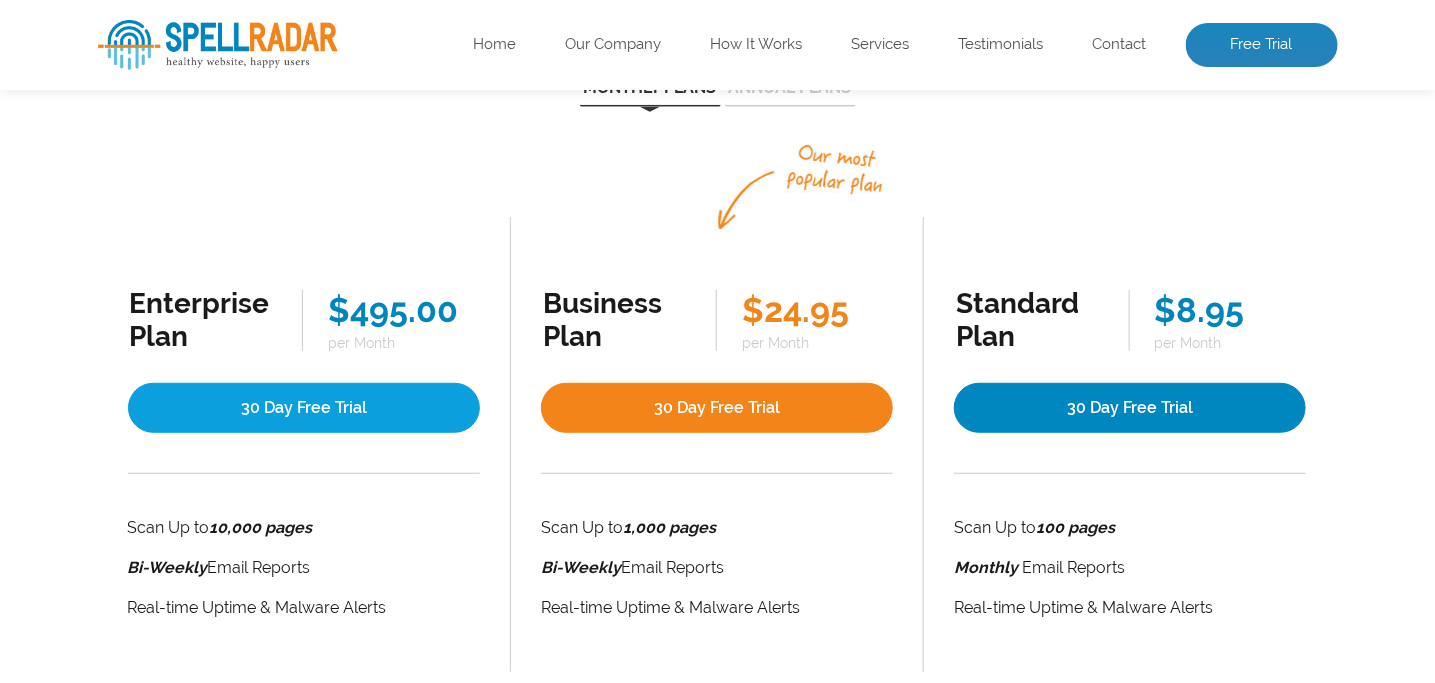 scroll, scrollTop: 300, scrollLeft: 0, axis: vertical 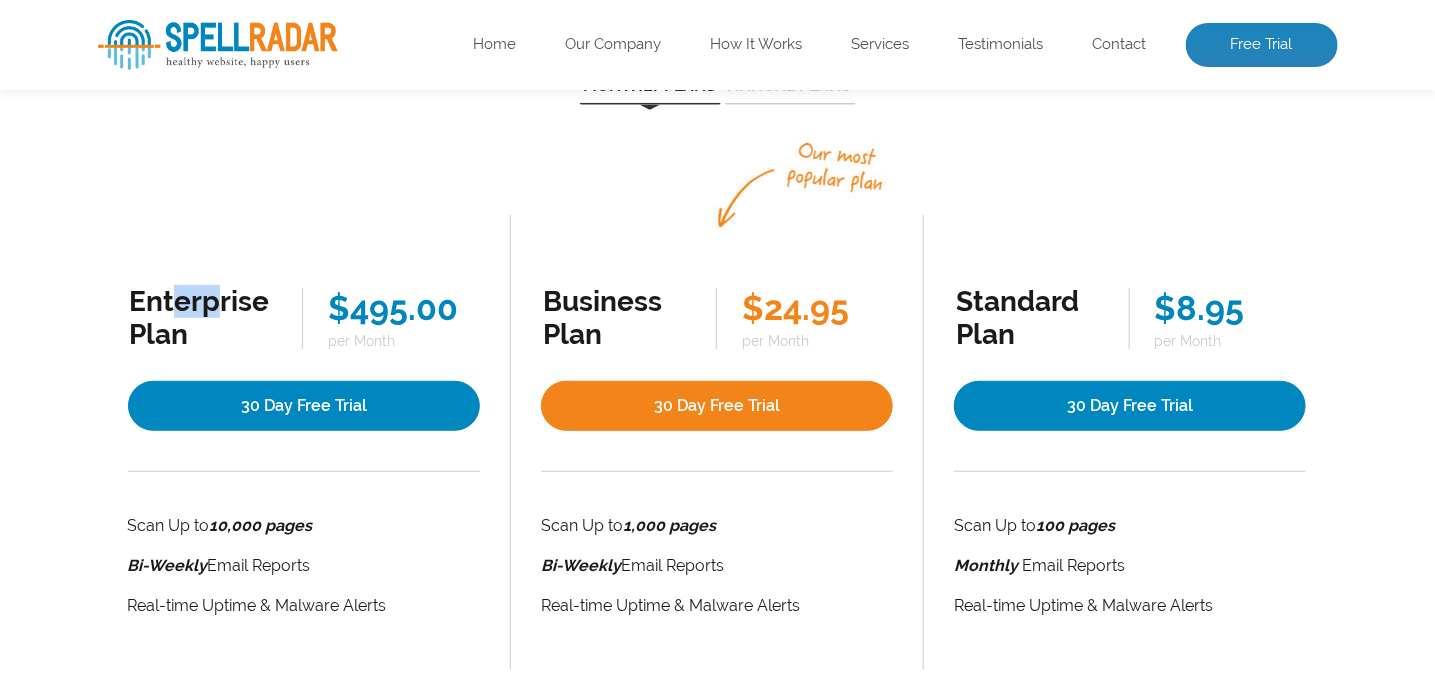 drag, startPoint x: 176, startPoint y: 300, endPoint x: 217, endPoint y: 306, distance: 41.4367 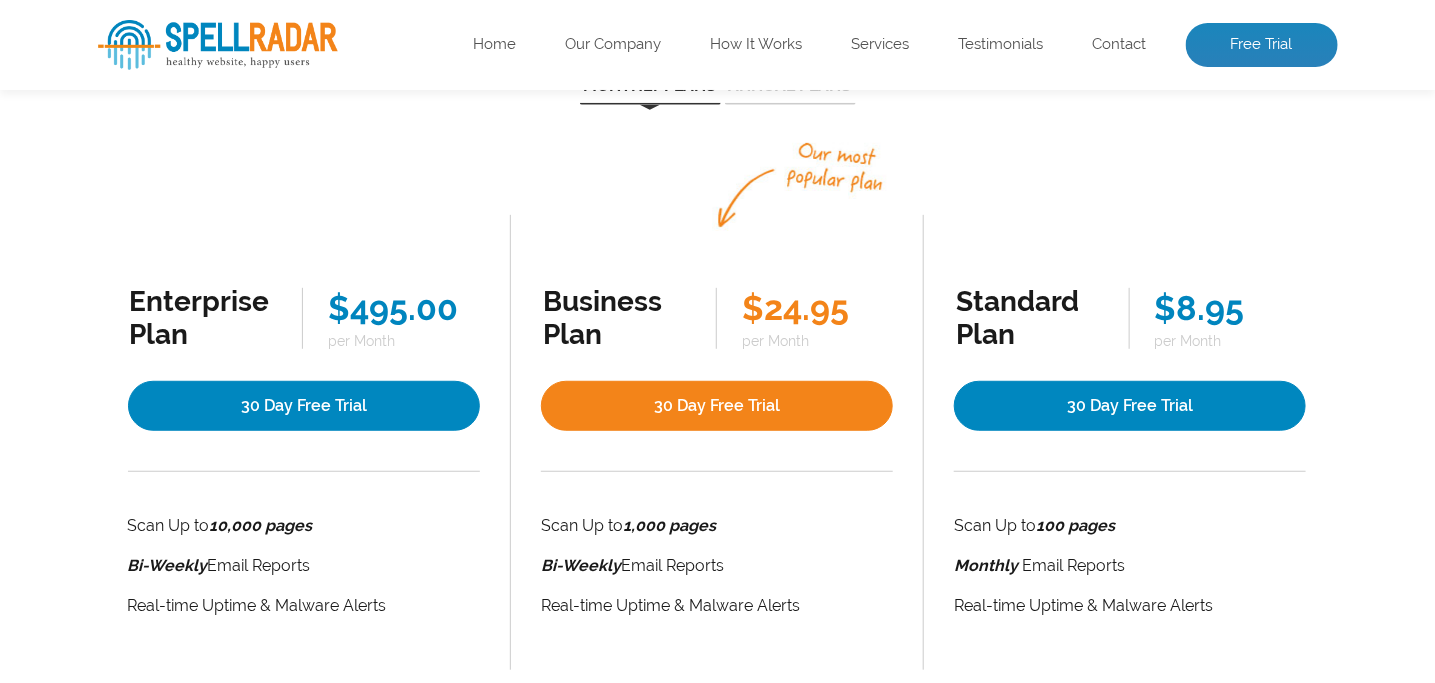 drag, startPoint x: 384, startPoint y: 305, endPoint x: 397, endPoint y: 324, distance: 23.021729 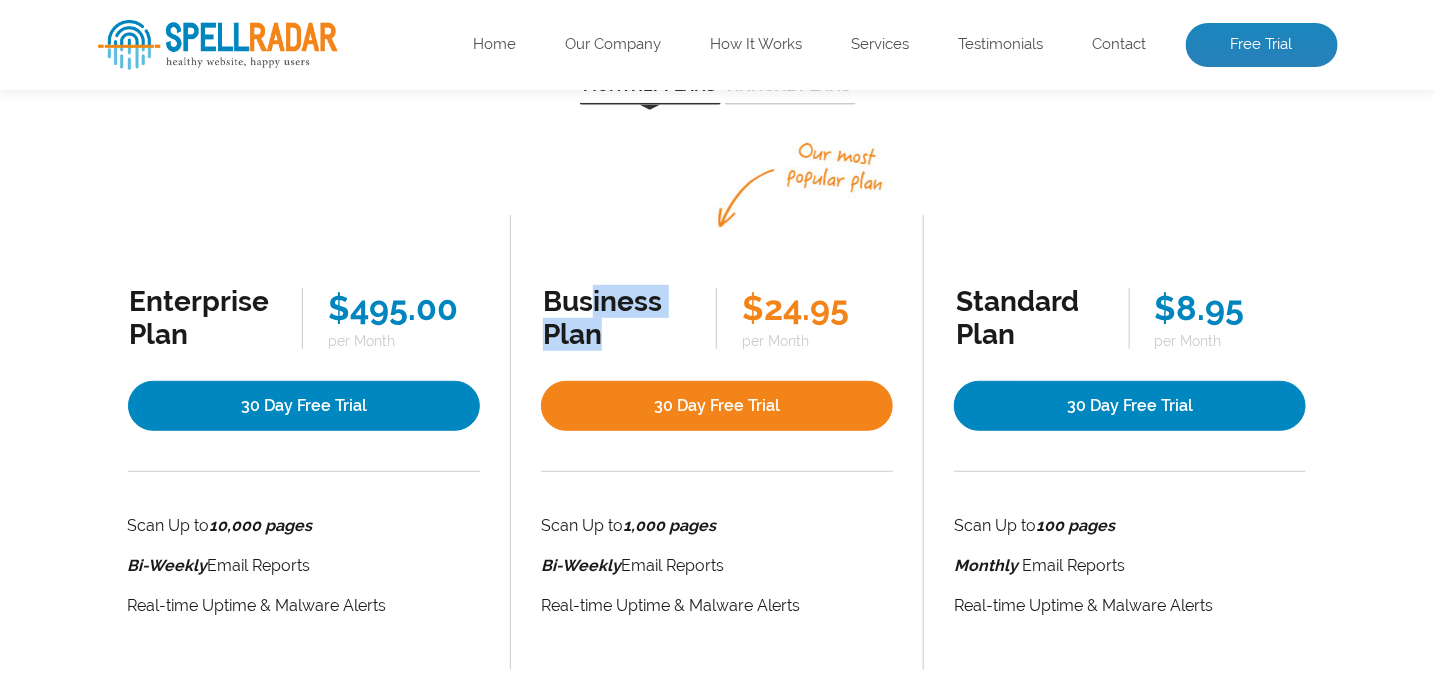 drag, startPoint x: 617, startPoint y: 327, endPoint x: 632, endPoint y: 333, distance: 16.155495 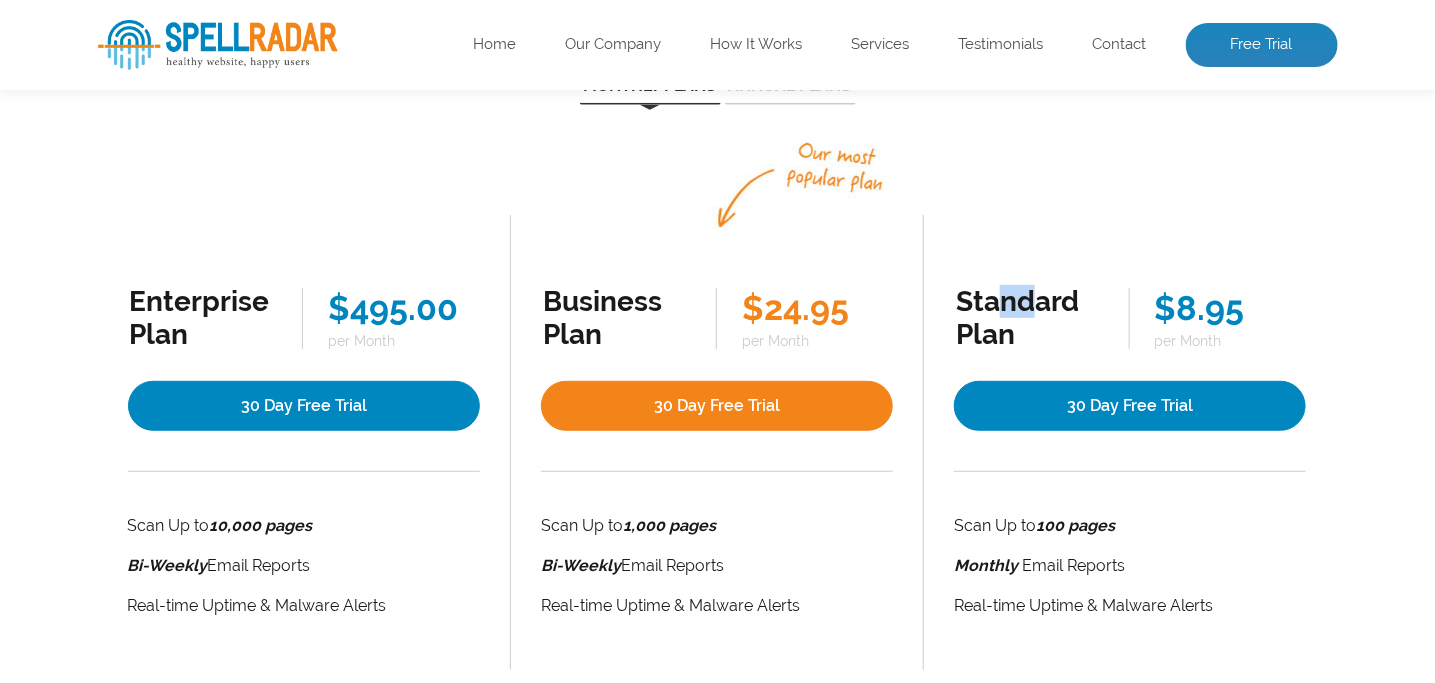 drag, startPoint x: 1039, startPoint y: 303, endPoint x: 1082, endPoint y: 303, distance: 43 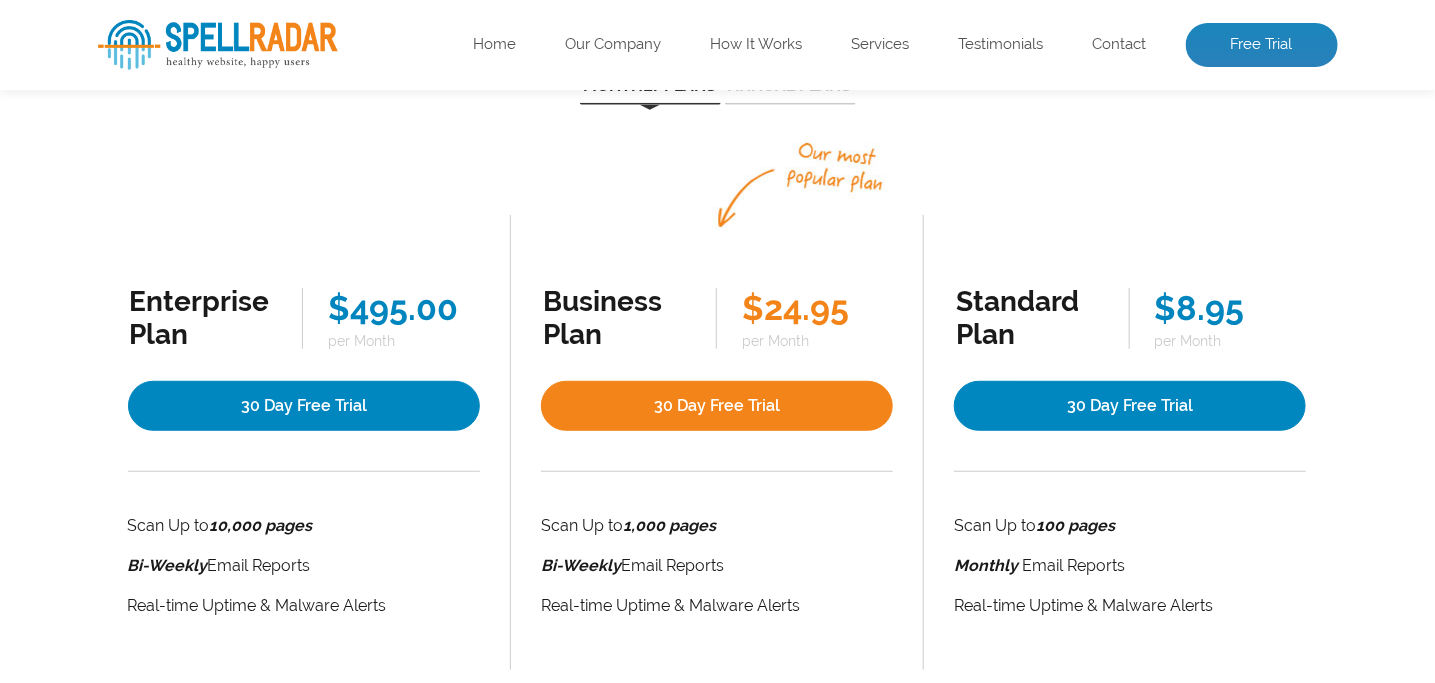 click on "$8.95" at bounding box center [1230, 308] 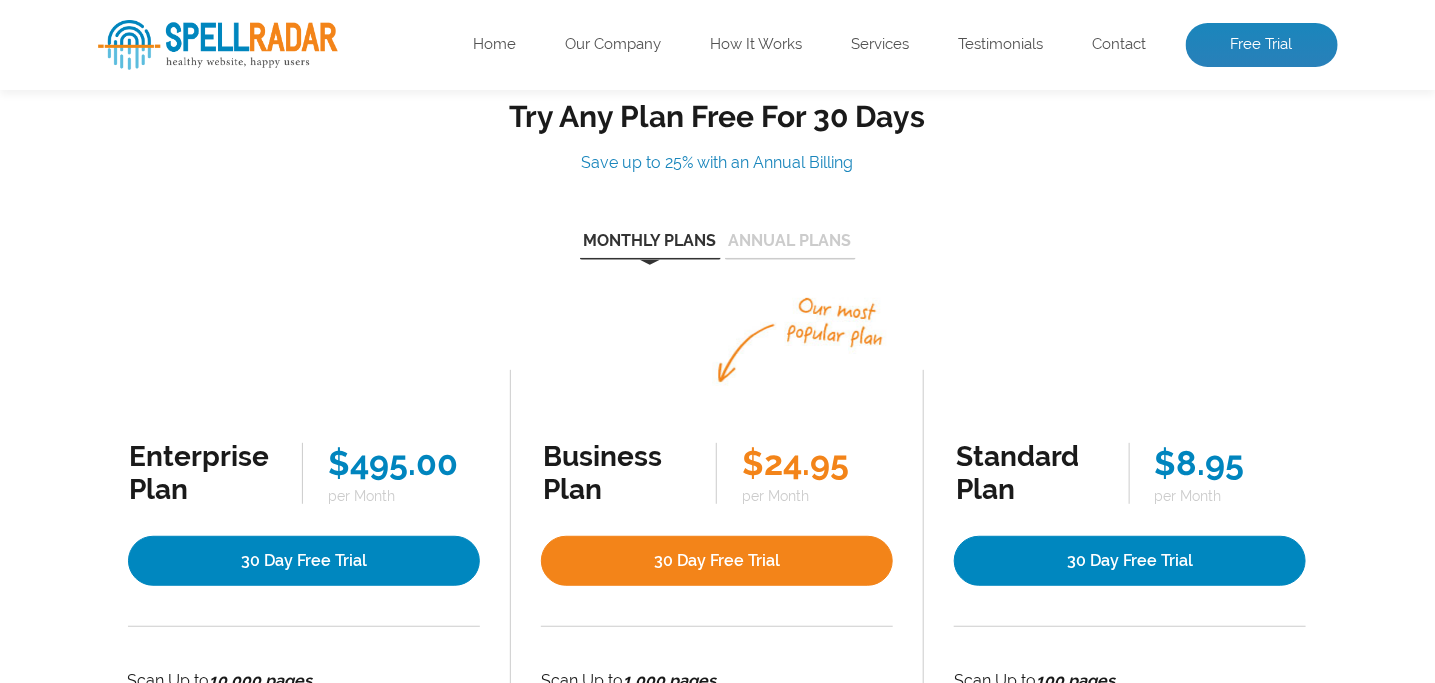 scroll, scrollTop: 0, scrollLeft: 0, axis: both 